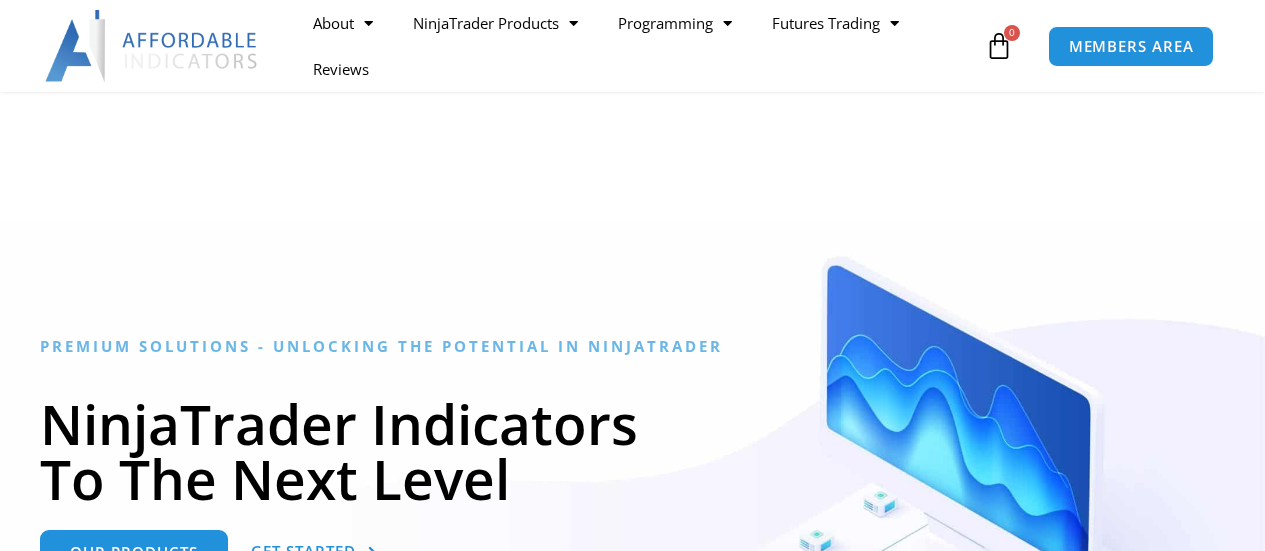 scroll, scrollTop: 500, scrollLeft: 0, axis: vertical 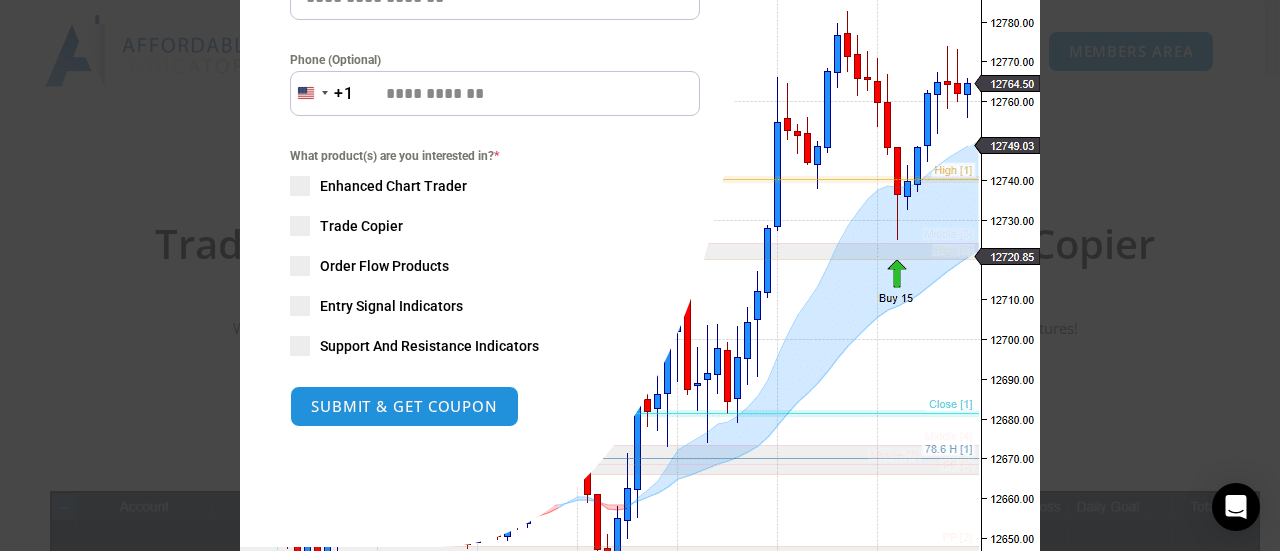 click at bounding box center (300, 226) 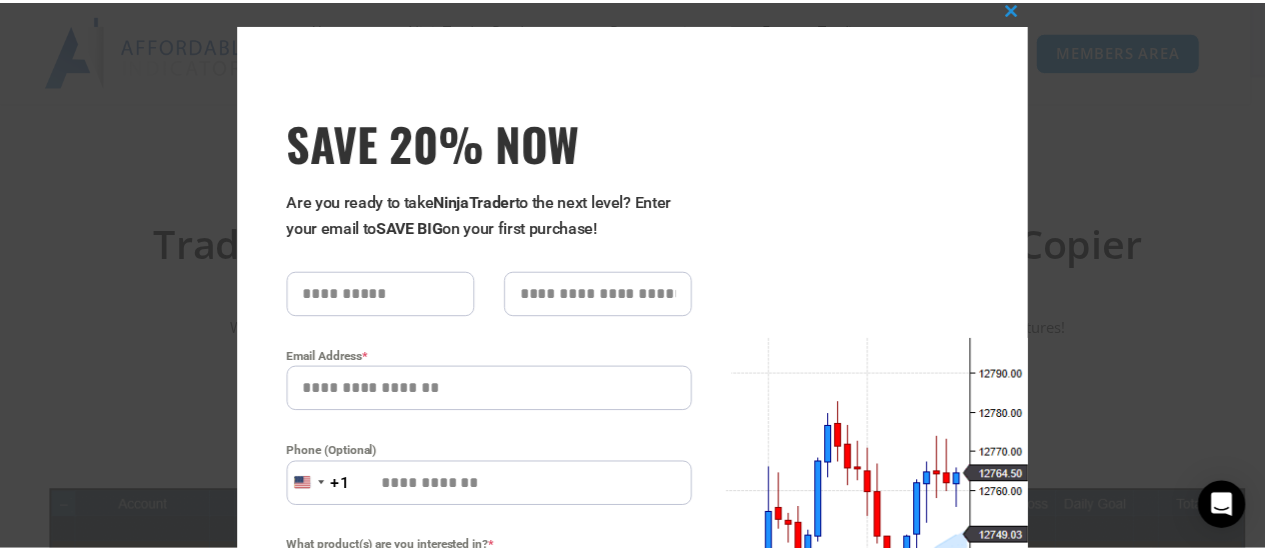 scroll, scrollTop: 0, scrollLeft: 0, axis: both 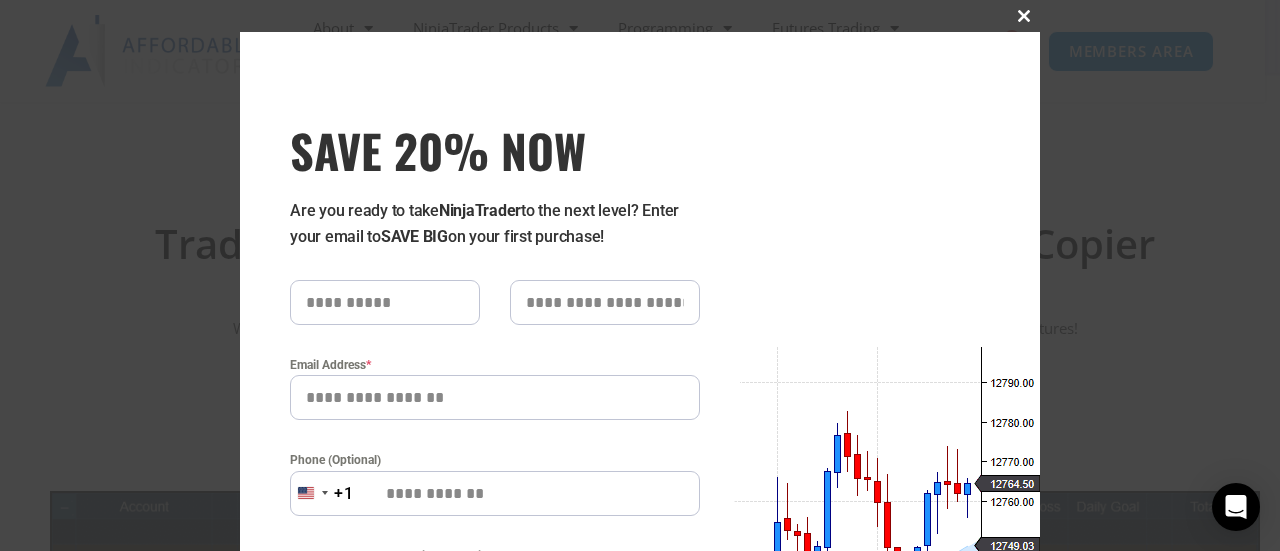 click at bounding box center [1024, 16] 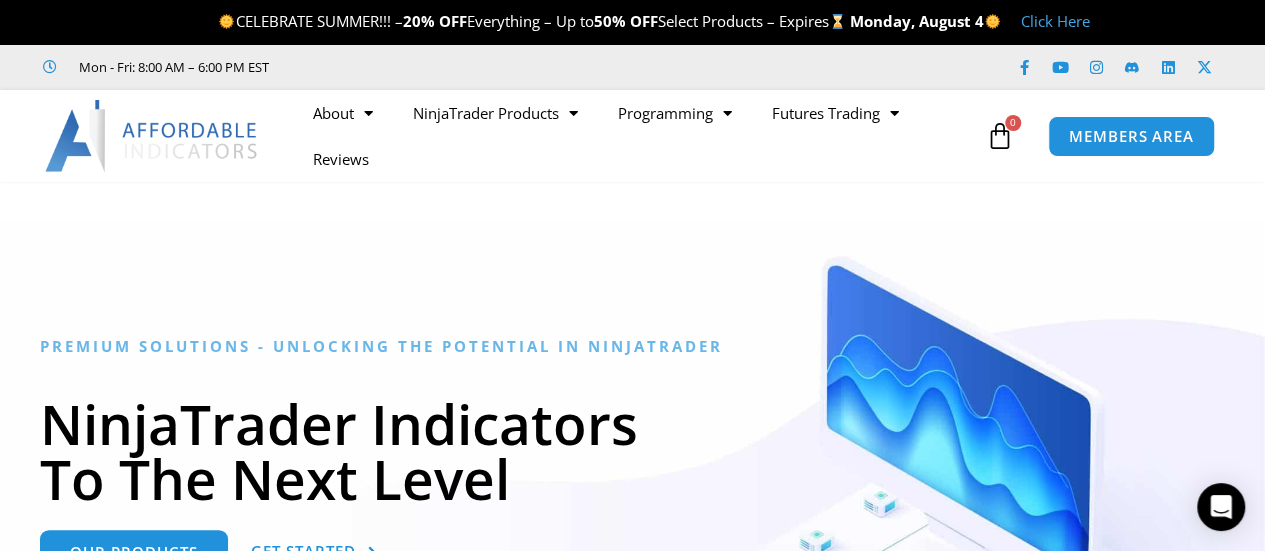 scroll, scrollTop: 300, scrollLeft: 0, axis: vertical 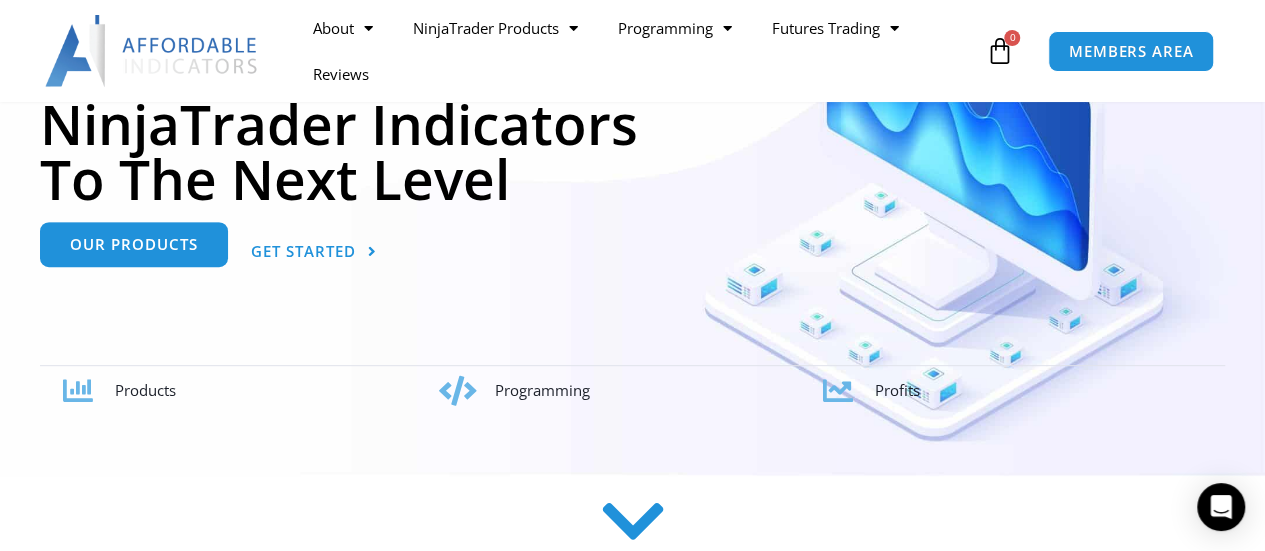 click on "Our Products" at bounding box center (134, 244) 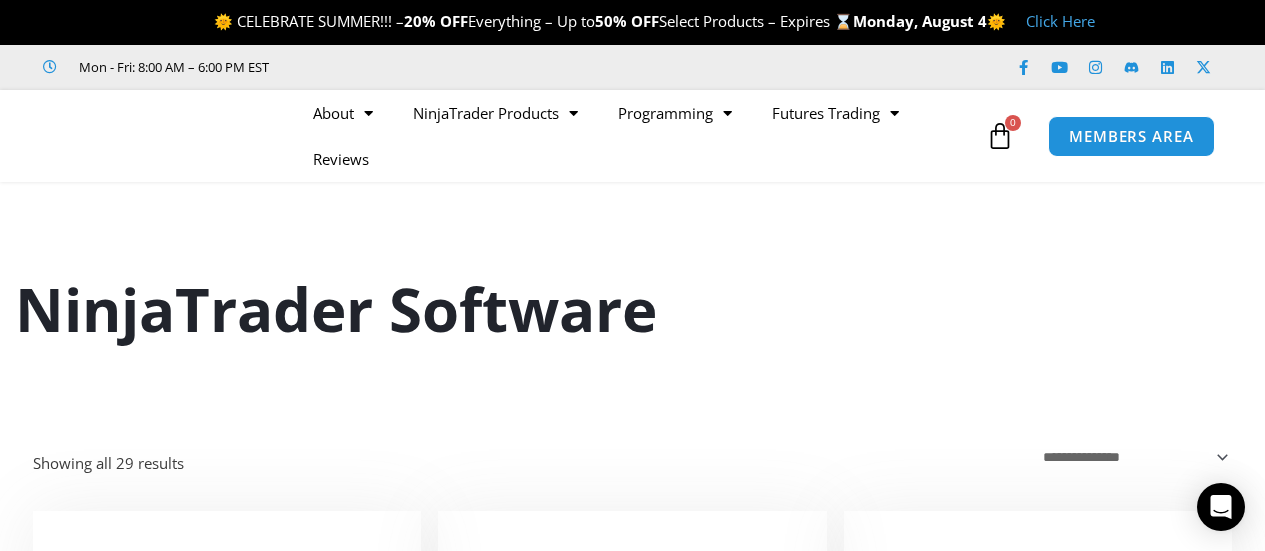 scroll, scrollTop: 0, scrollLeft: 0, axis: both 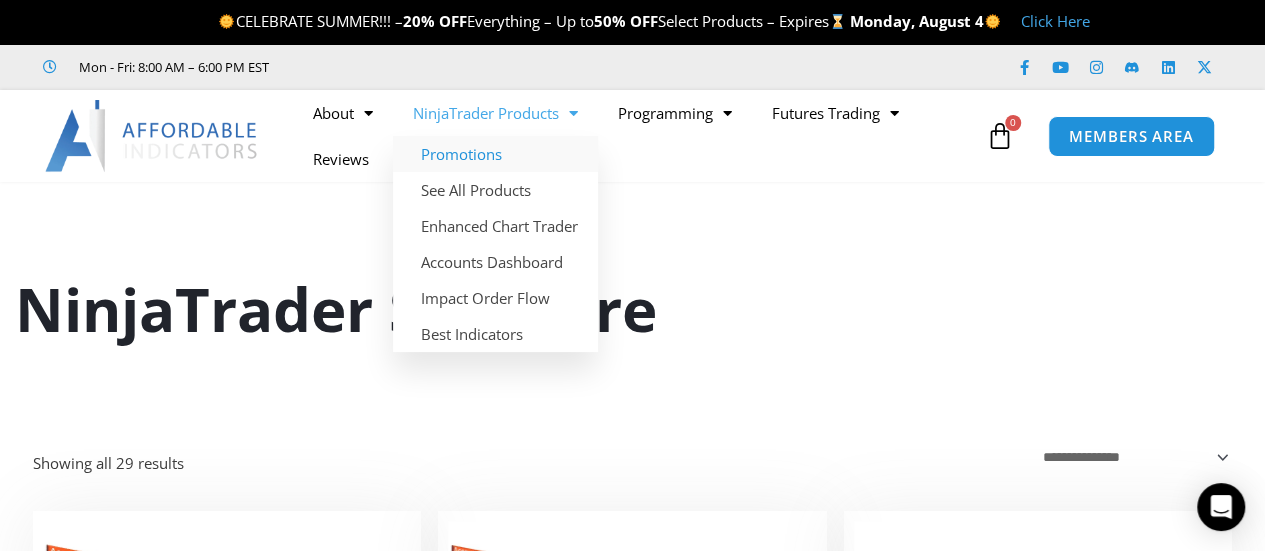 click on "Promotions" 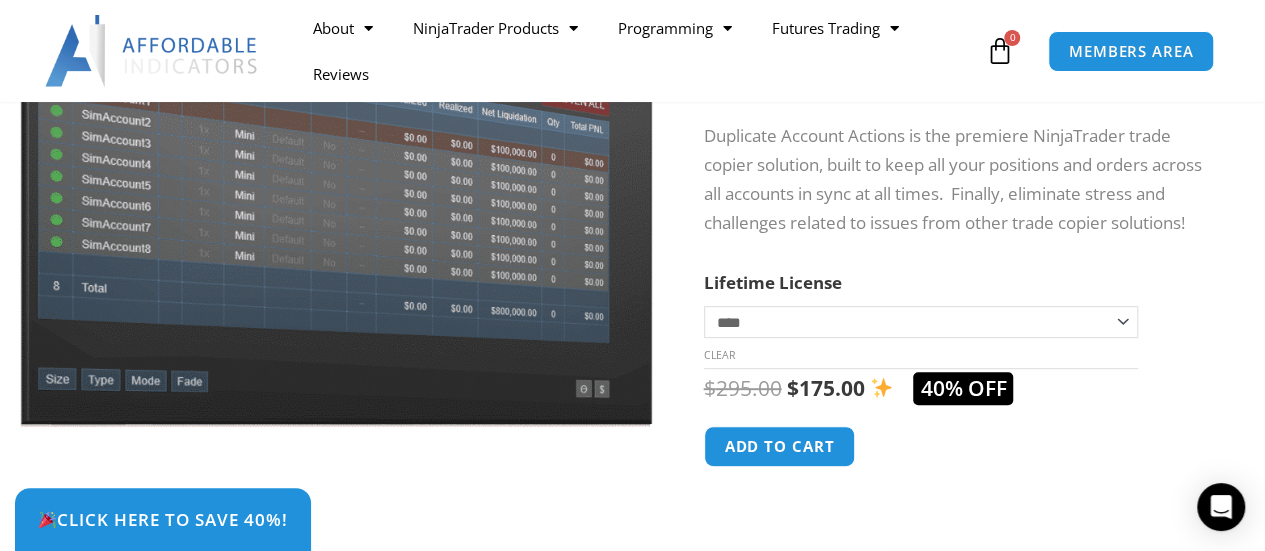 scroll, scrollTop: 300, scrollLeft: 0, axis: vertical 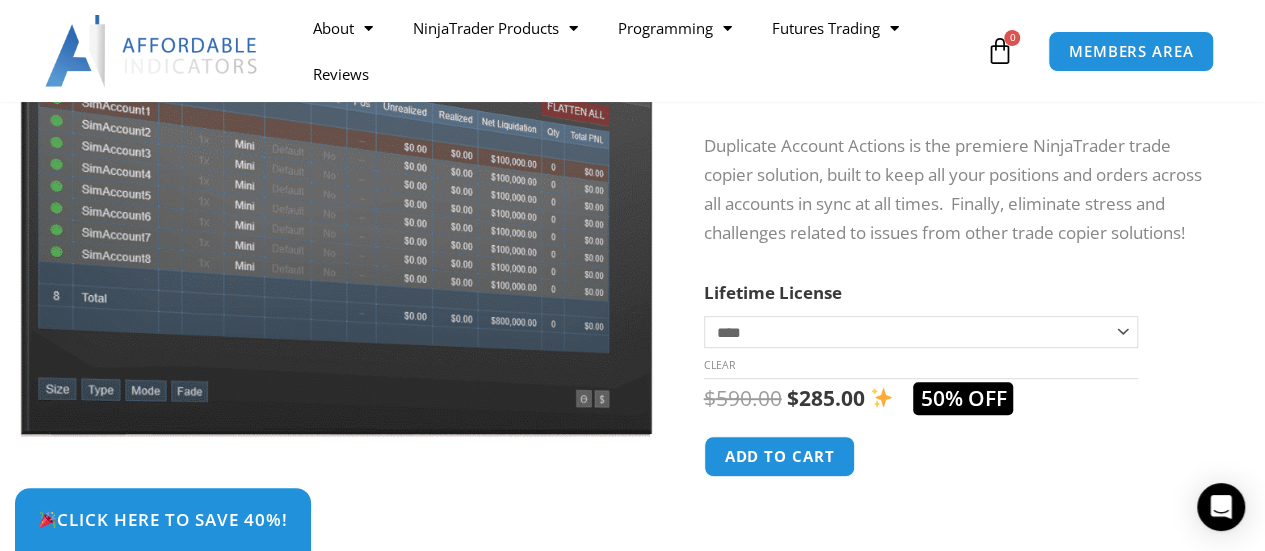 click on "**********" 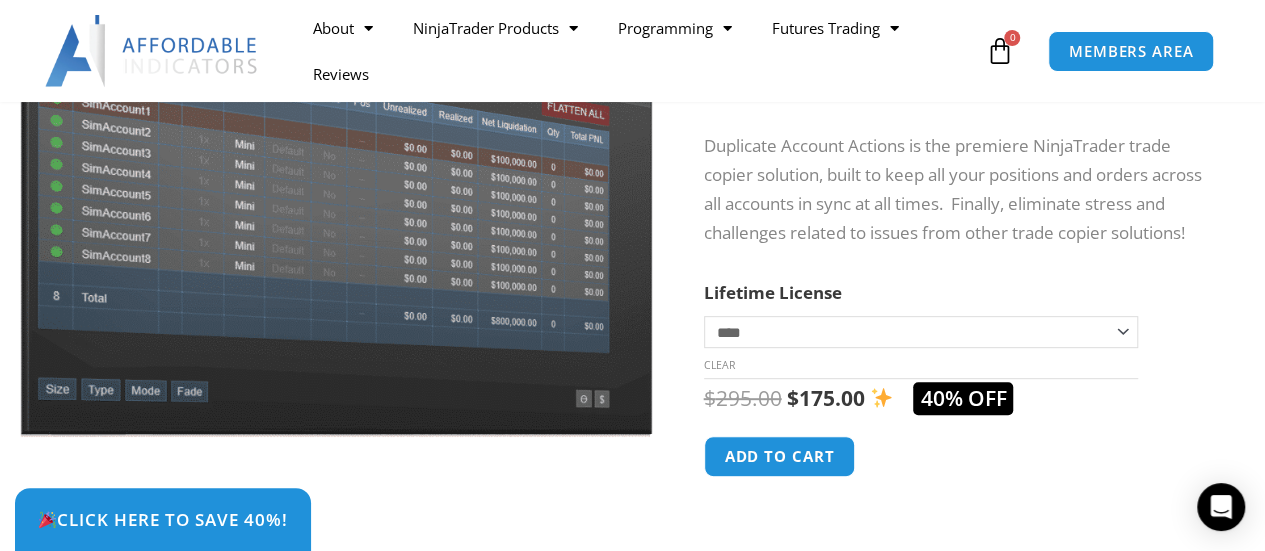 click on "Duplicate Account Actions is the premiere NinjaTrader trade copier solution, built to keep all your positions and orders across all accounts in sync at all times.  Finally, eliminate stress and challenges related to issues from other trade copier solutions!" at bounding box center (960, 190) 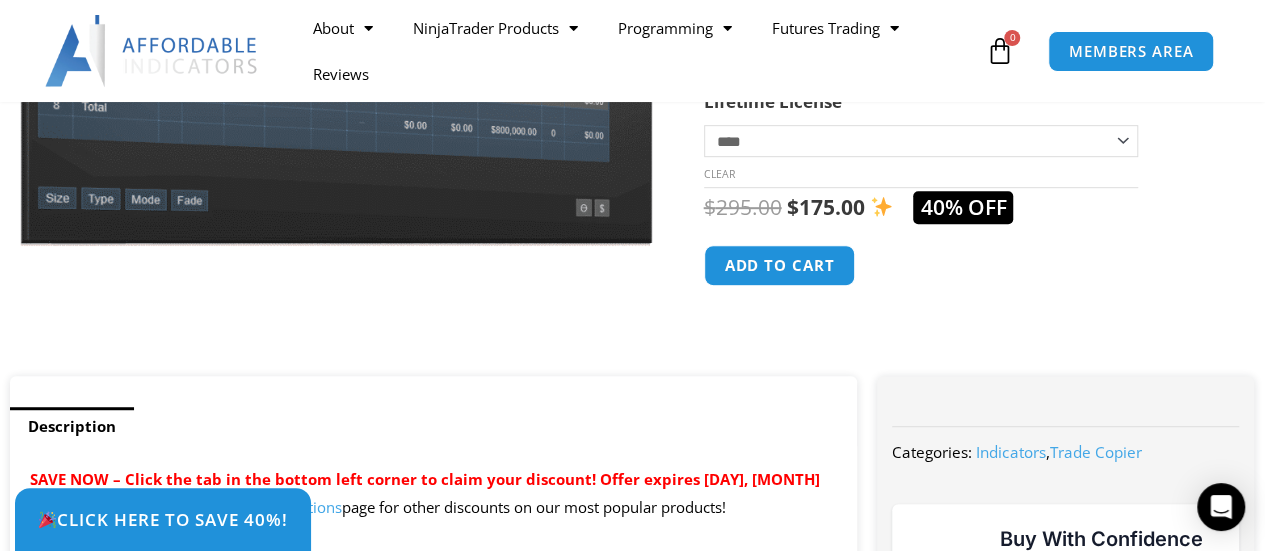 scroll, scrollTop: 500, scrollLeft: 0, axis: vertical 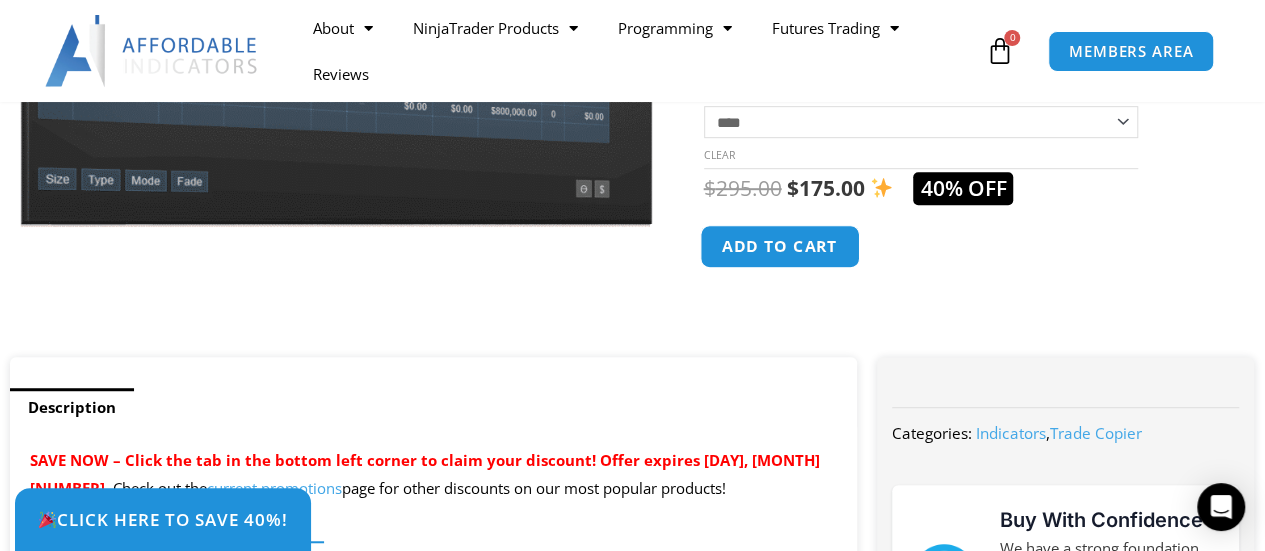 click on "Add to cart" 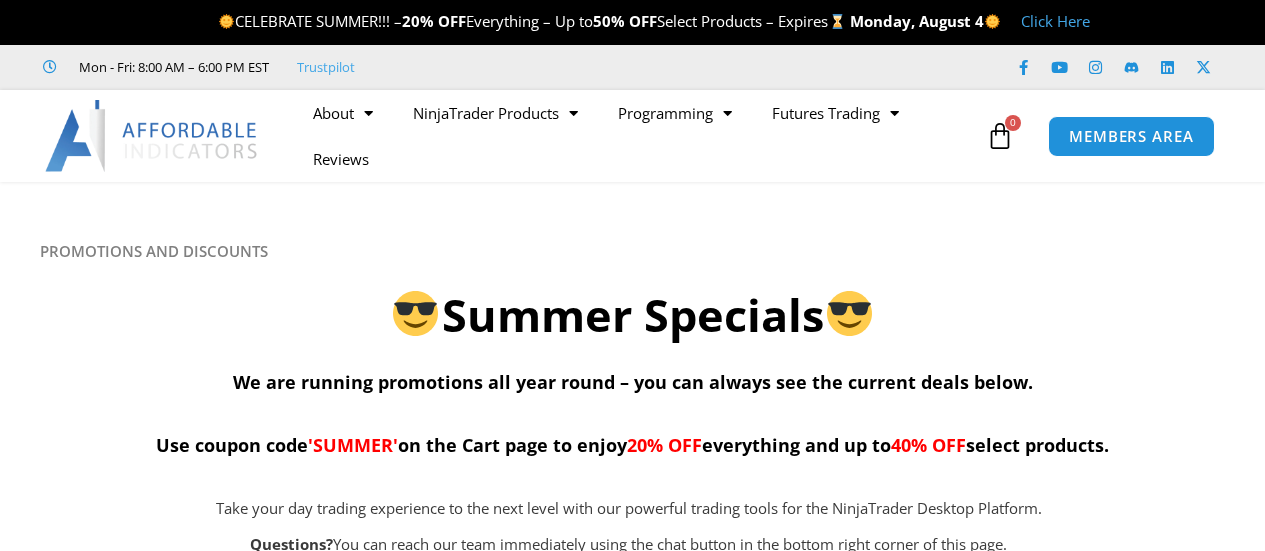 scroll, scrollTop: 0, scrollLeft: 0, axis: both 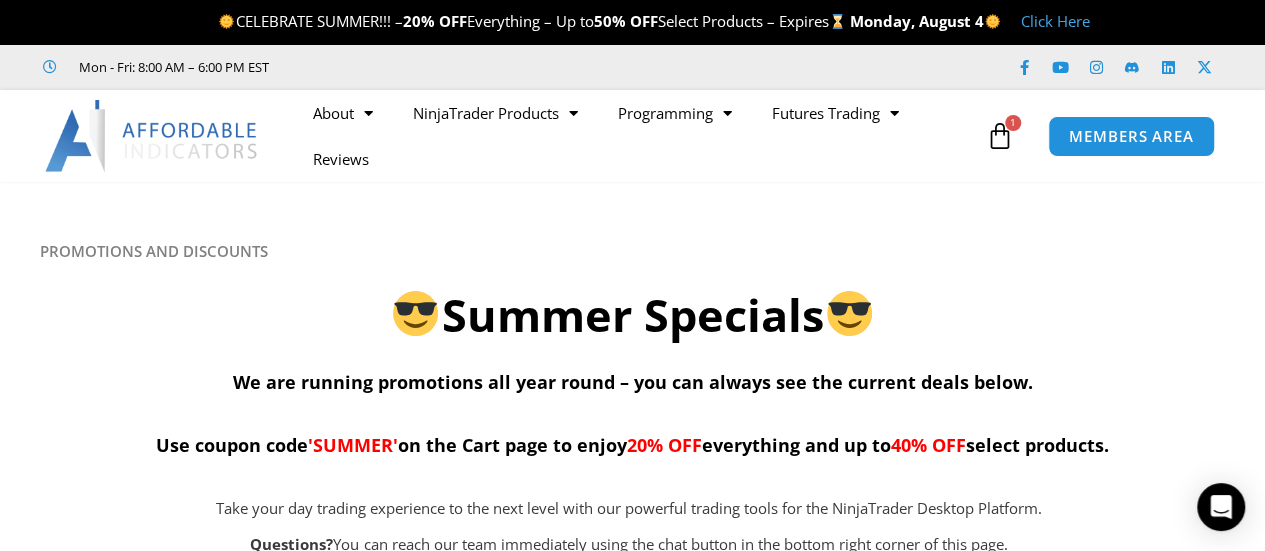 click at bounding box center [1000, 136] 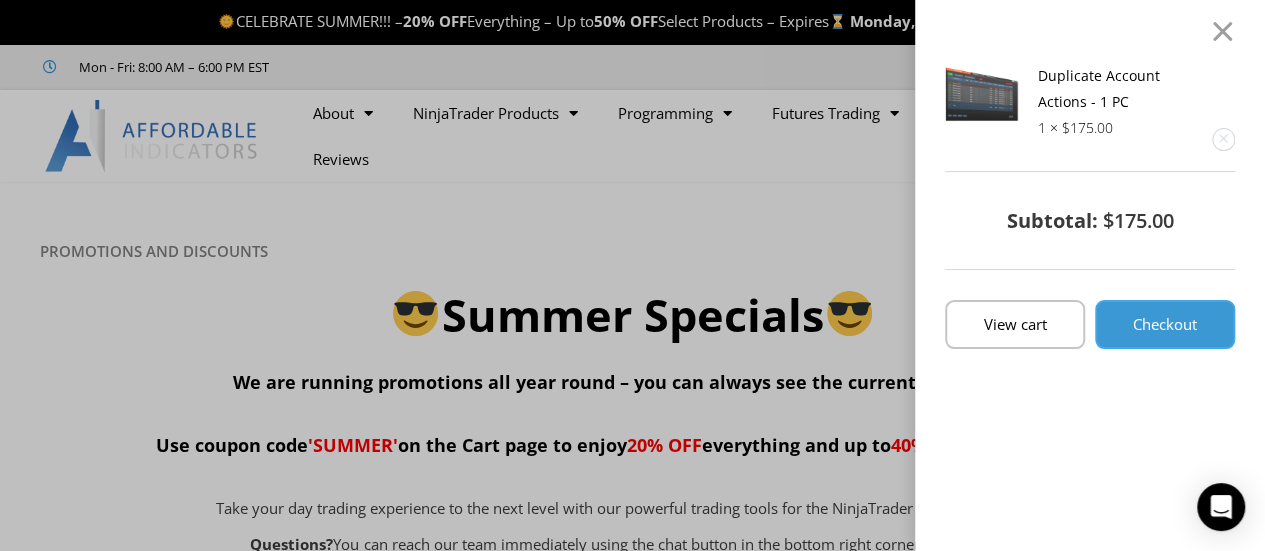 click on "Checkout" at bounding box center [1165, 324] 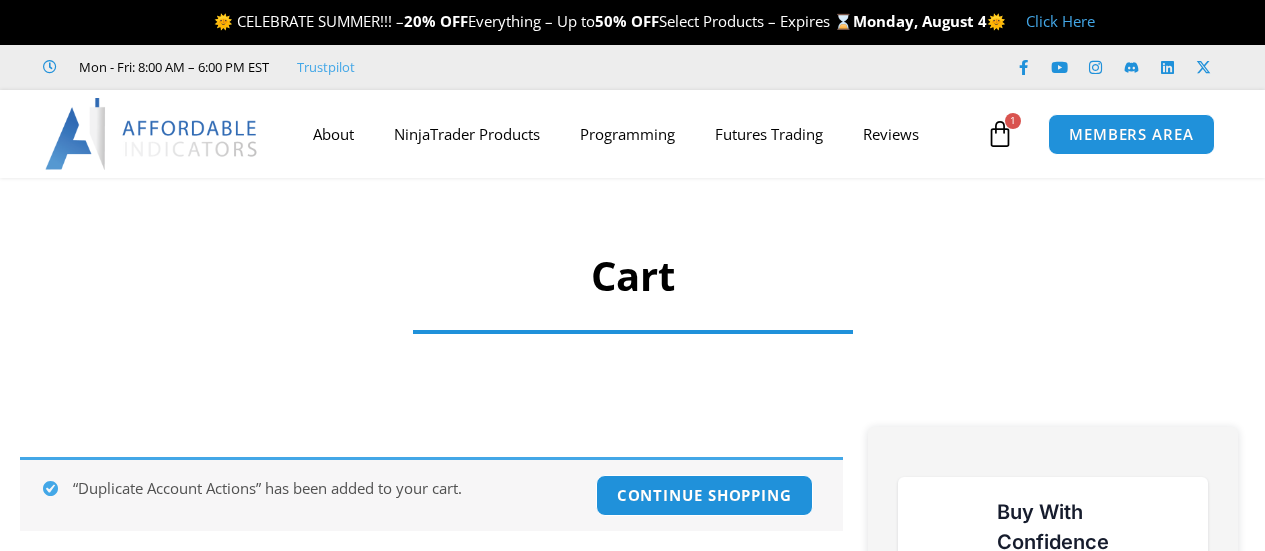 scroll, scrollTop: 0, scrollLeft: 0, axis: both 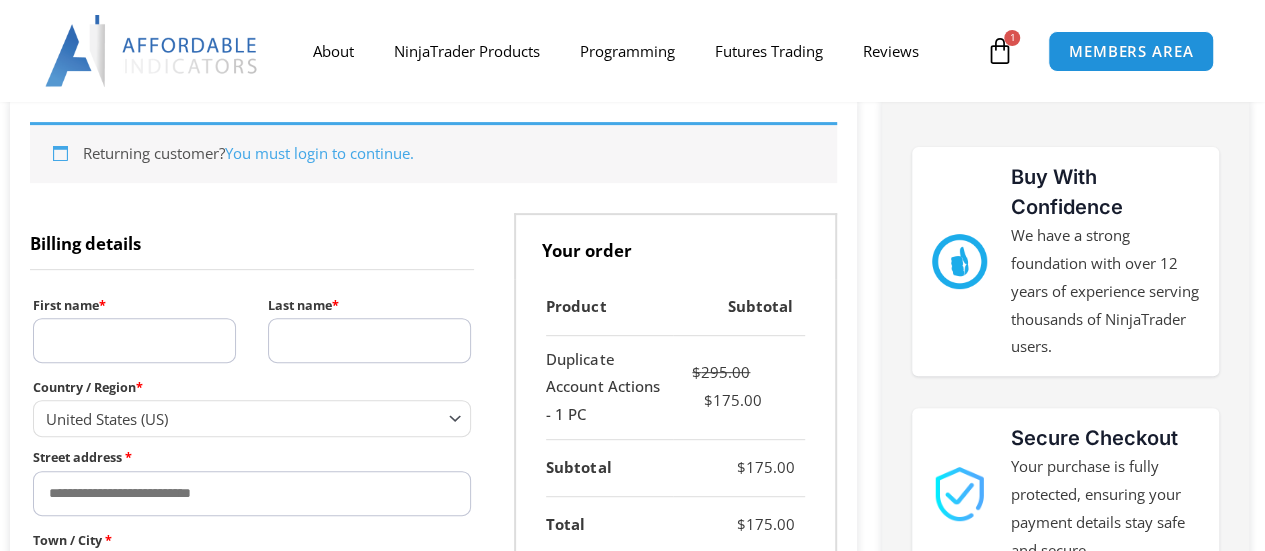 select on "**" 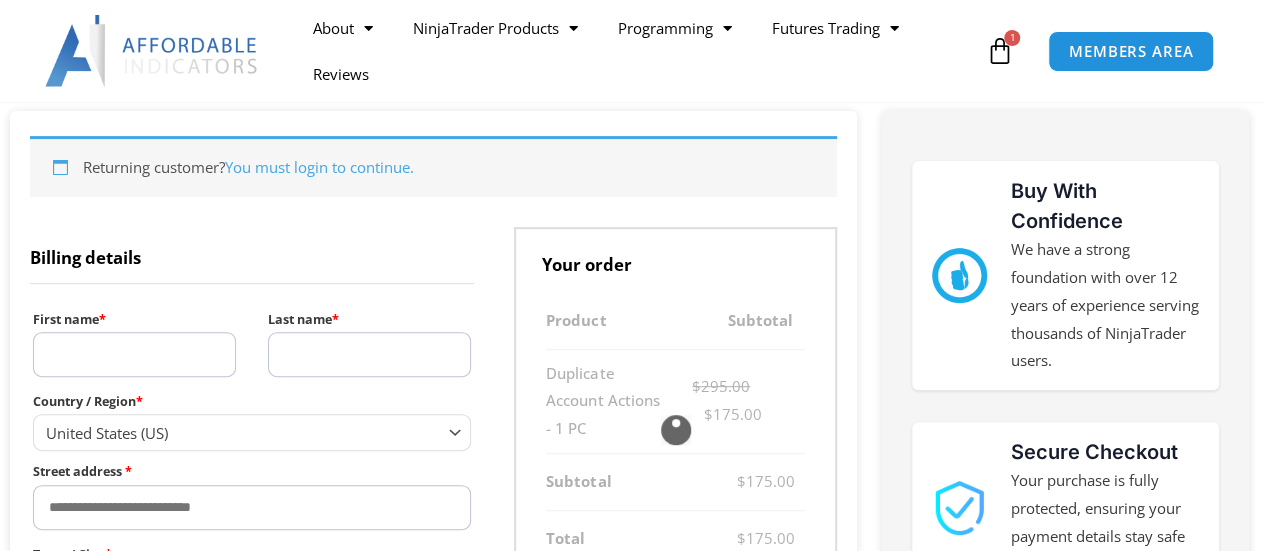 scroll, scrollTop: 465, scrollLeft: 0, axis: vertical 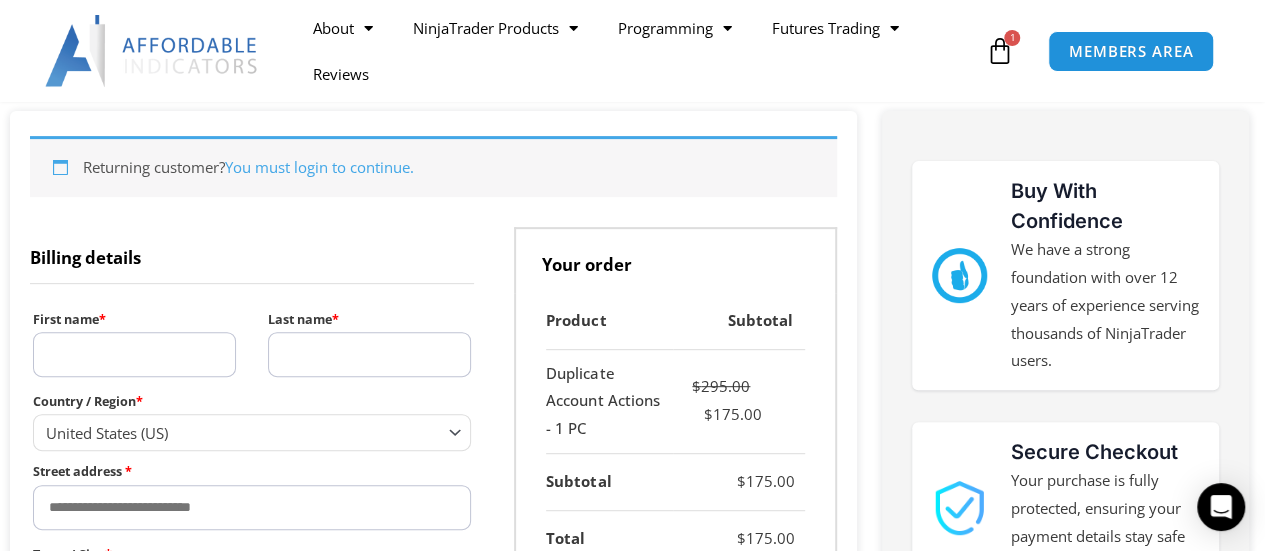 click on "Billing details" at bounding box center [252, 255] 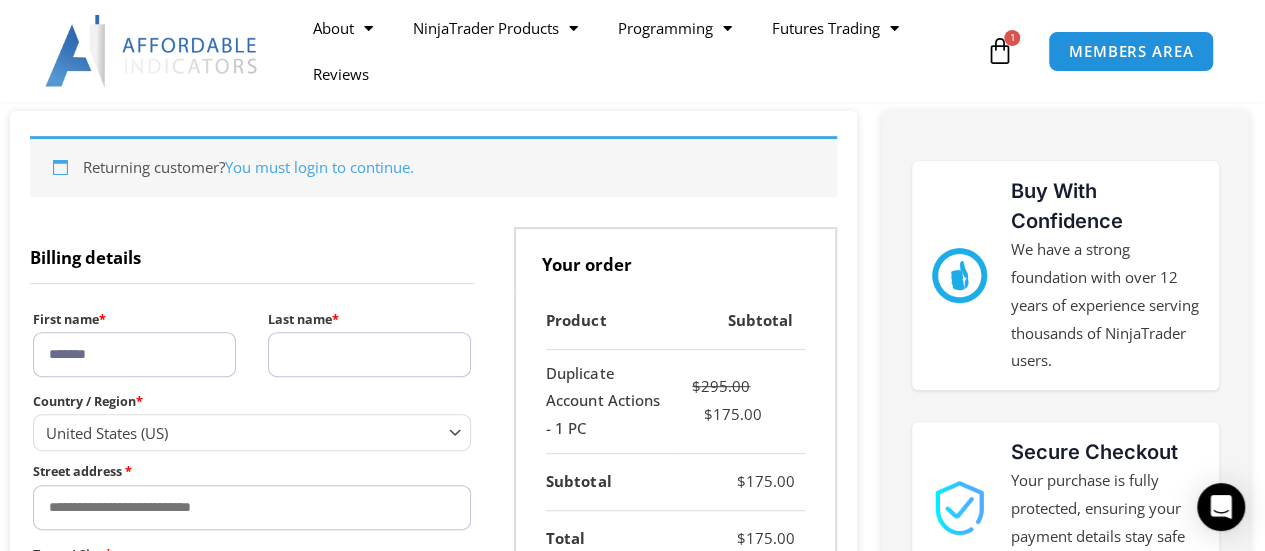 type on "*******" 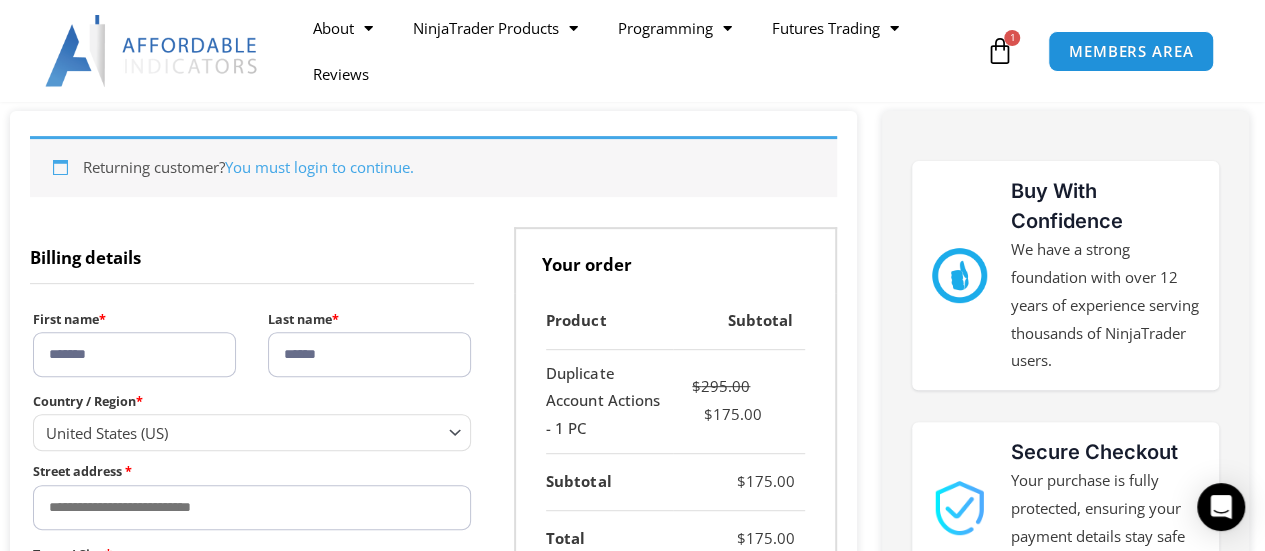 type on "******" 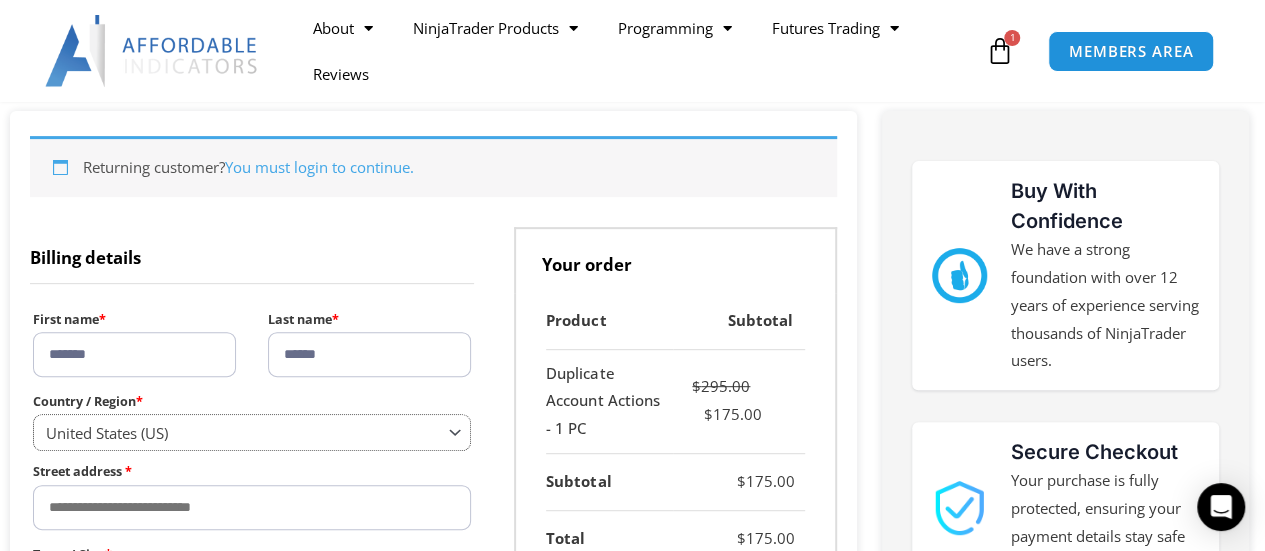 click on "United States (US)" at bounding box center (252, 432) 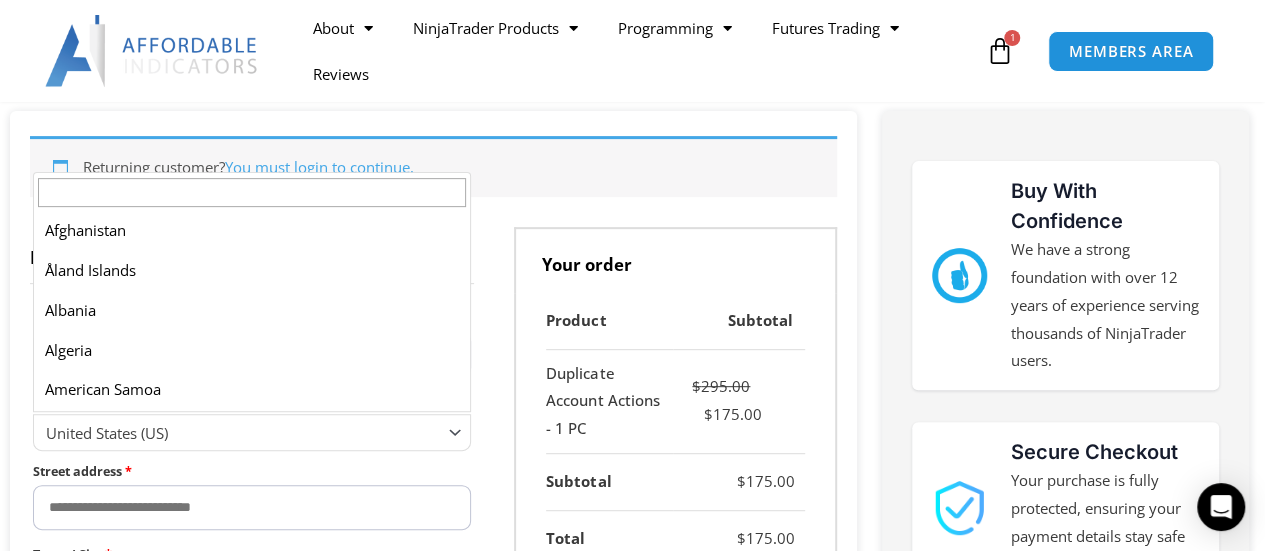 scroll, scrollTop: 9246, scrollLeft: 0, axis: vertical 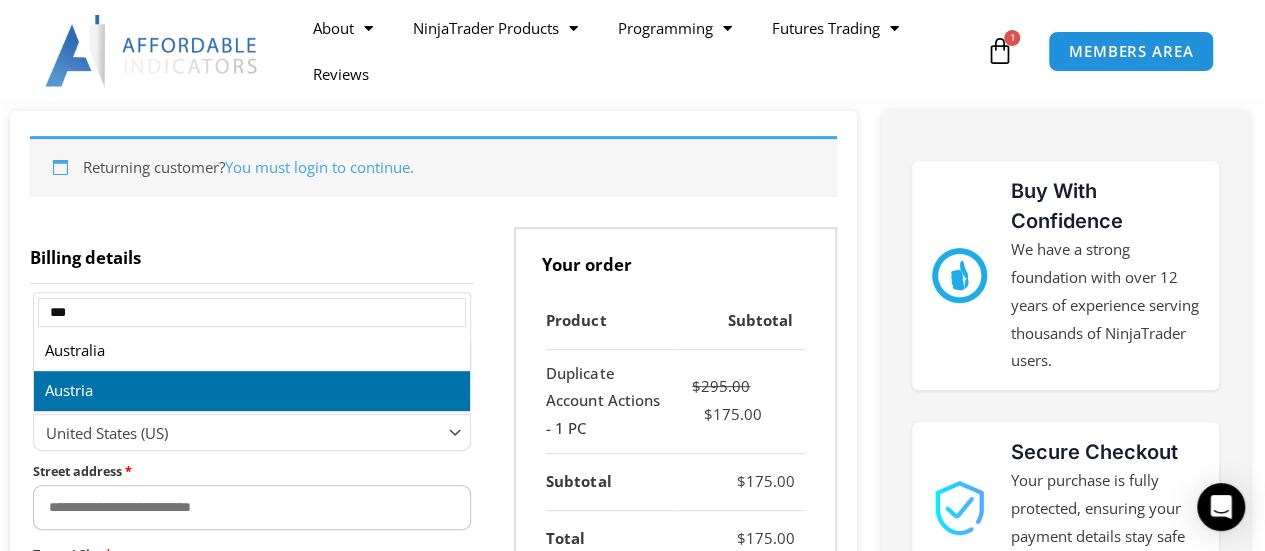 type on "***" 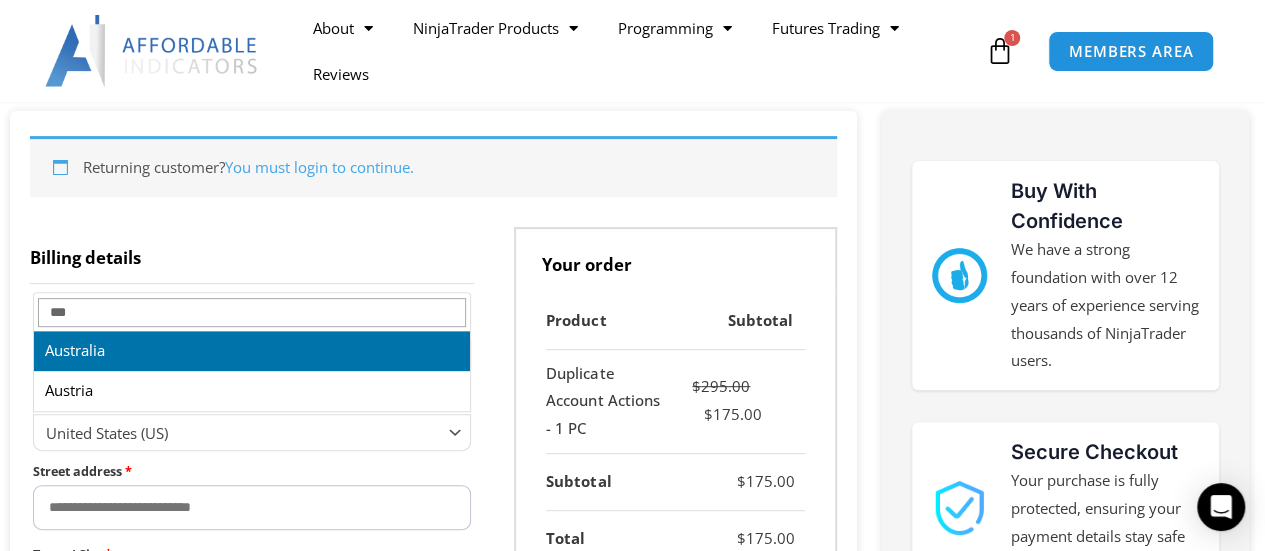 select on "**" 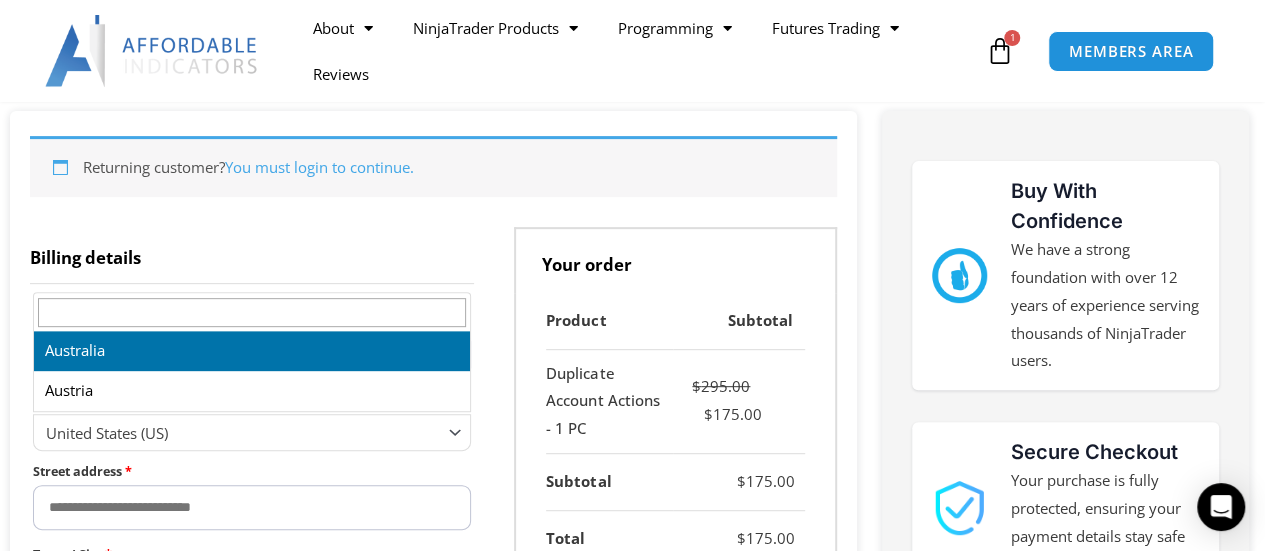 select 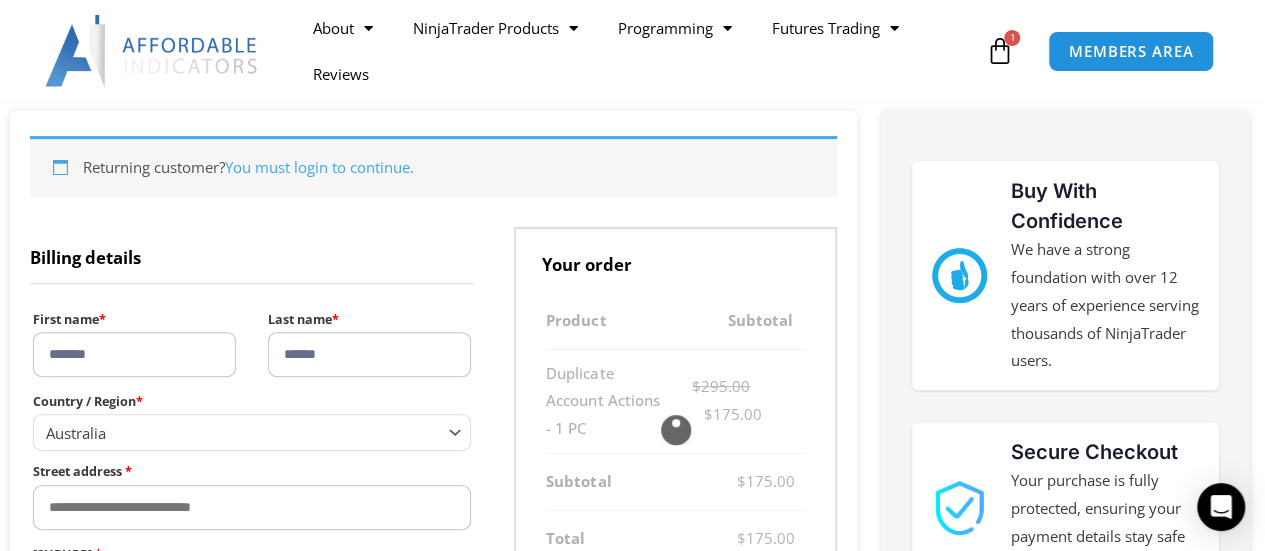 scroll, scrollTop: 400, scrollLeft: 0, axis: vertical 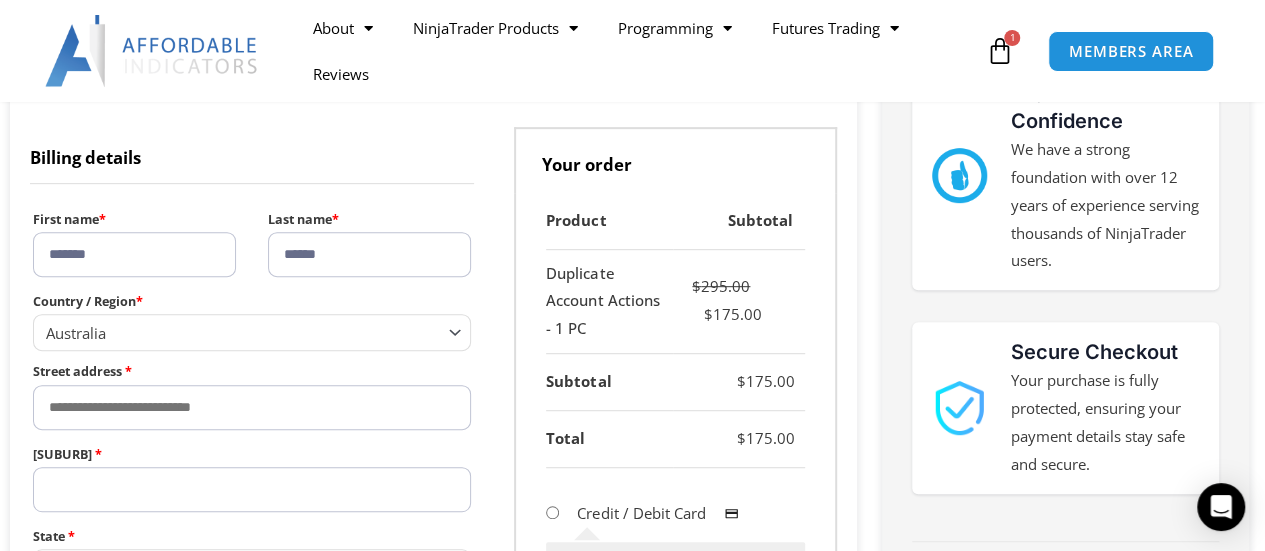 drag, startPoint x: 192, startPoint y: 389, endPoint x: 191, endPoint y: 404, distance: 15.033297 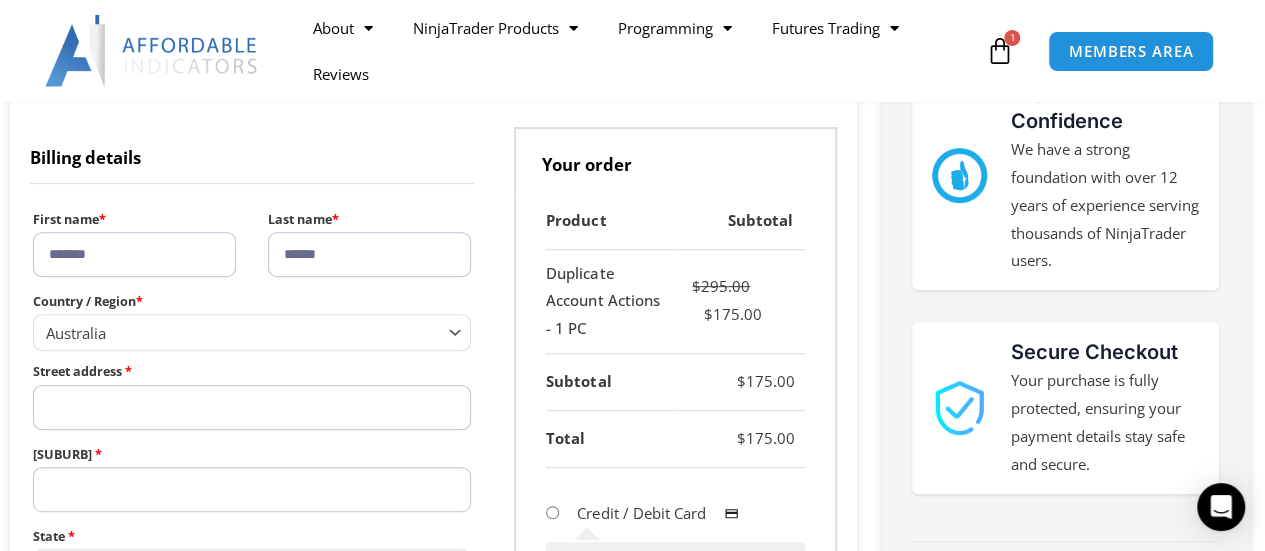 click on "Street address   *" at bounding box center [252, 407] 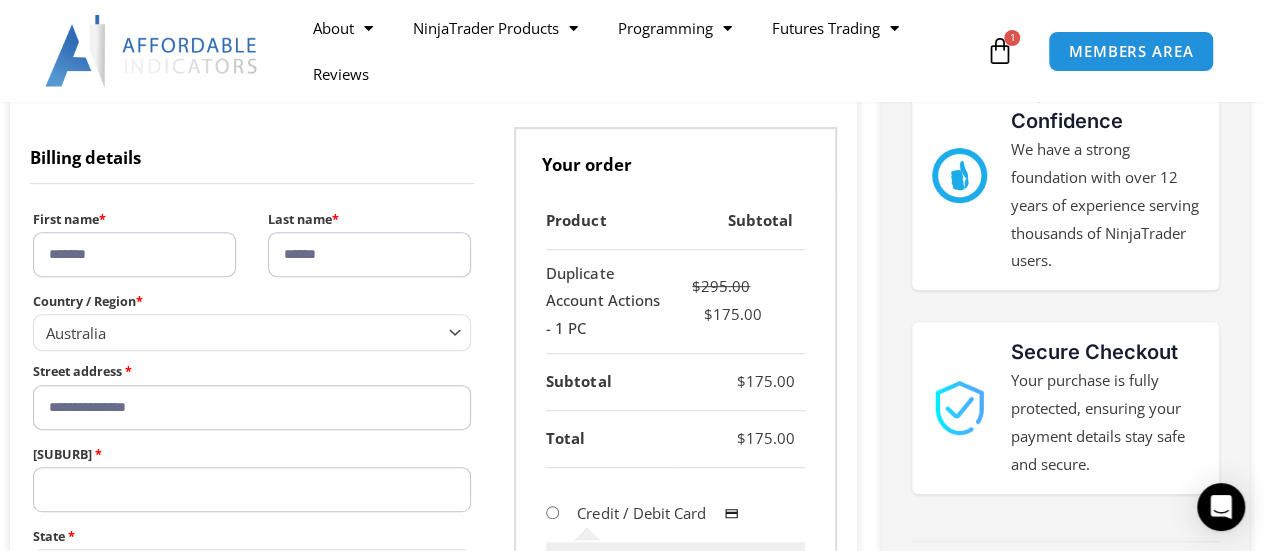 type on "**********" 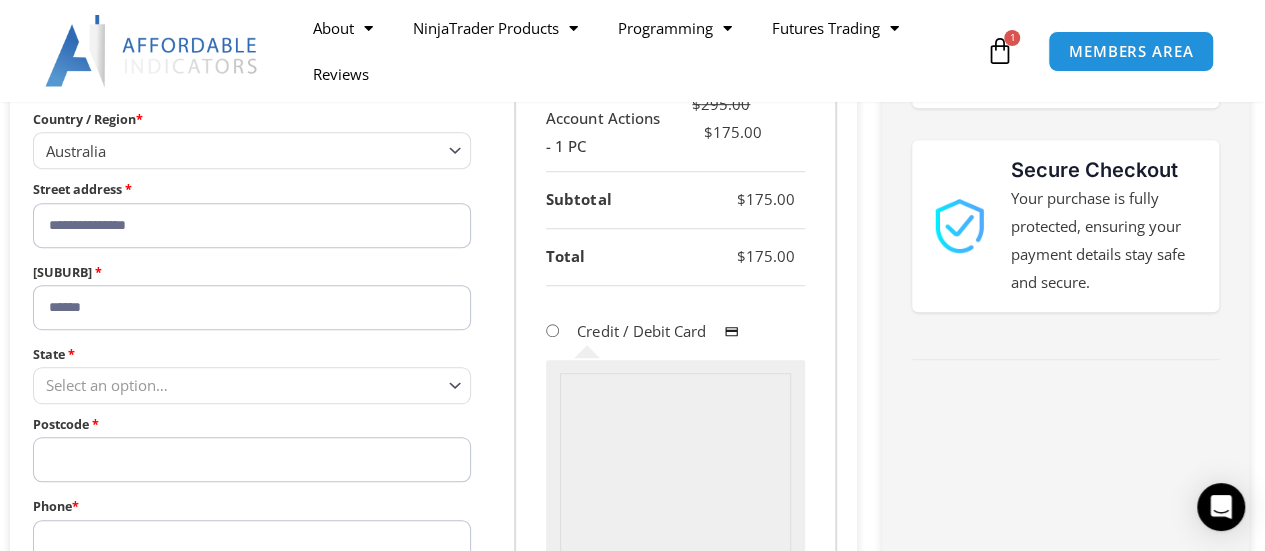 scroll, scrollTop: 600, scrollLeft: 0, axis: vertical 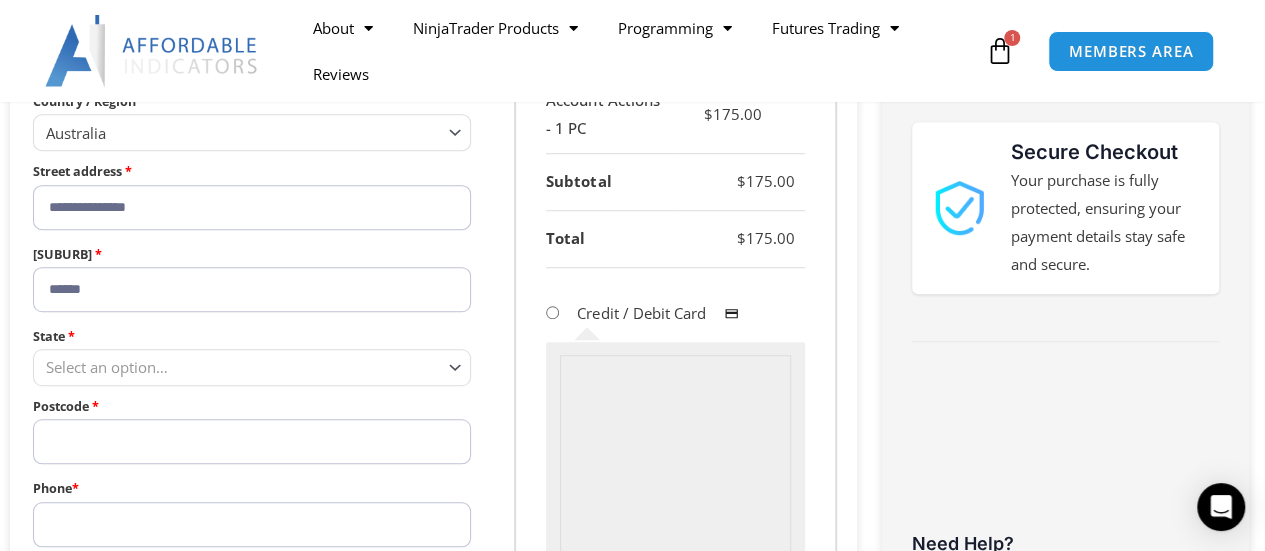 type on "******" 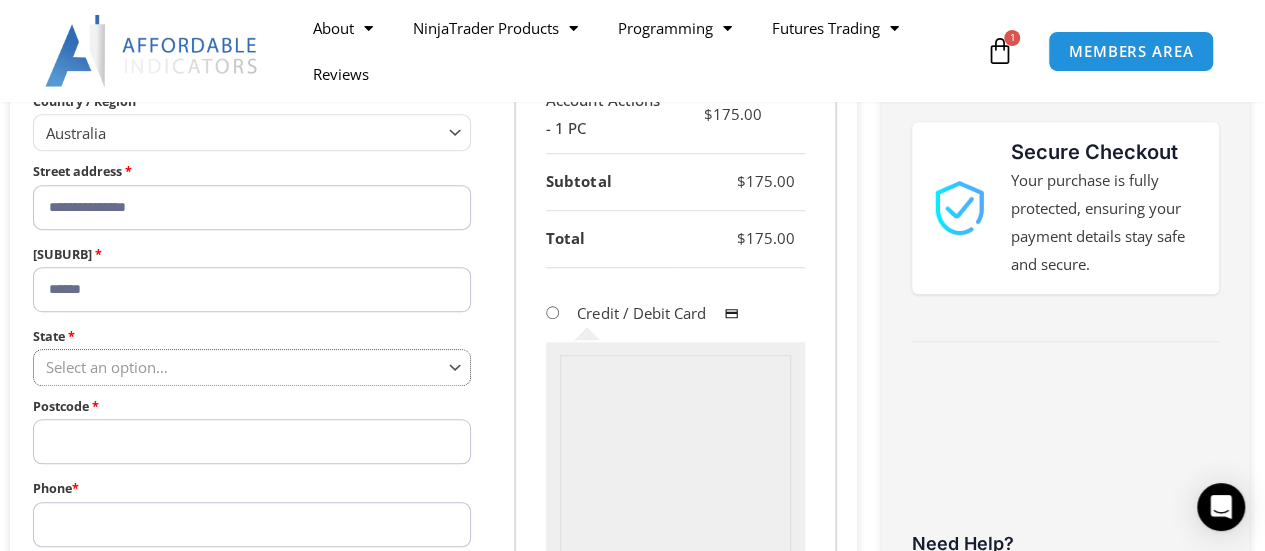 click on "Select an option…" at bounding box center [243, 367] 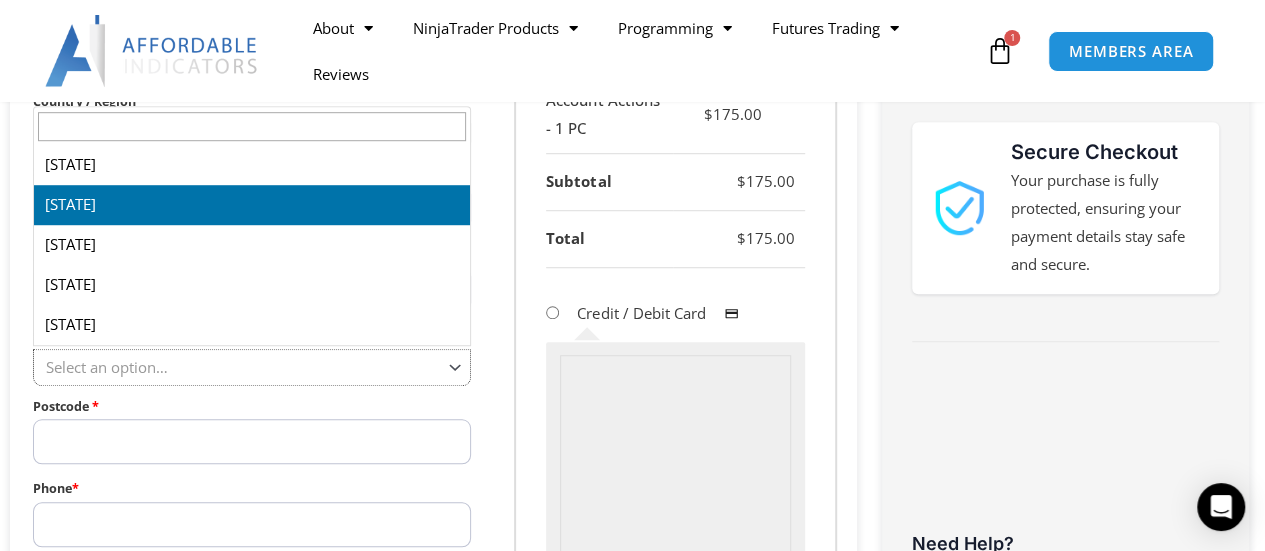 select on "***" 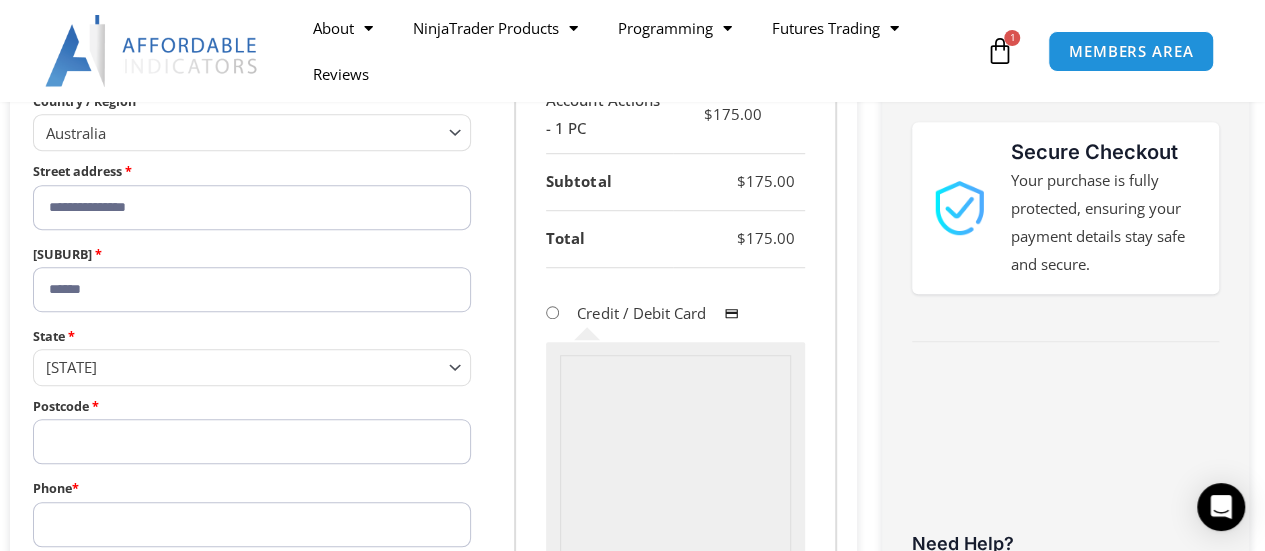 click on "Postcode   *" at bounding box center (252, 441) 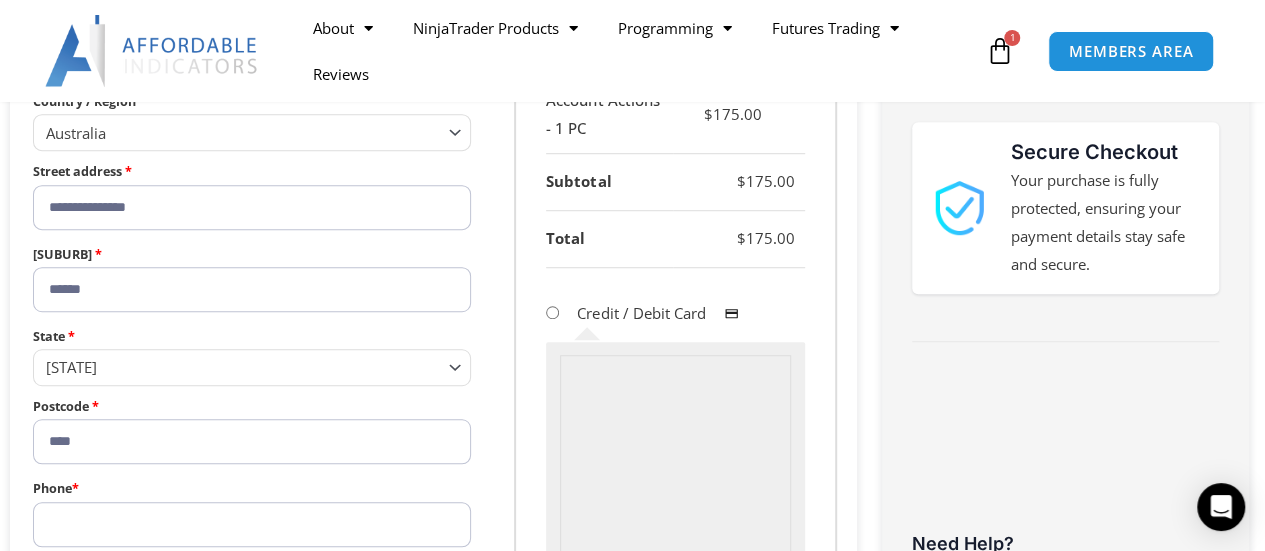 type on "****" 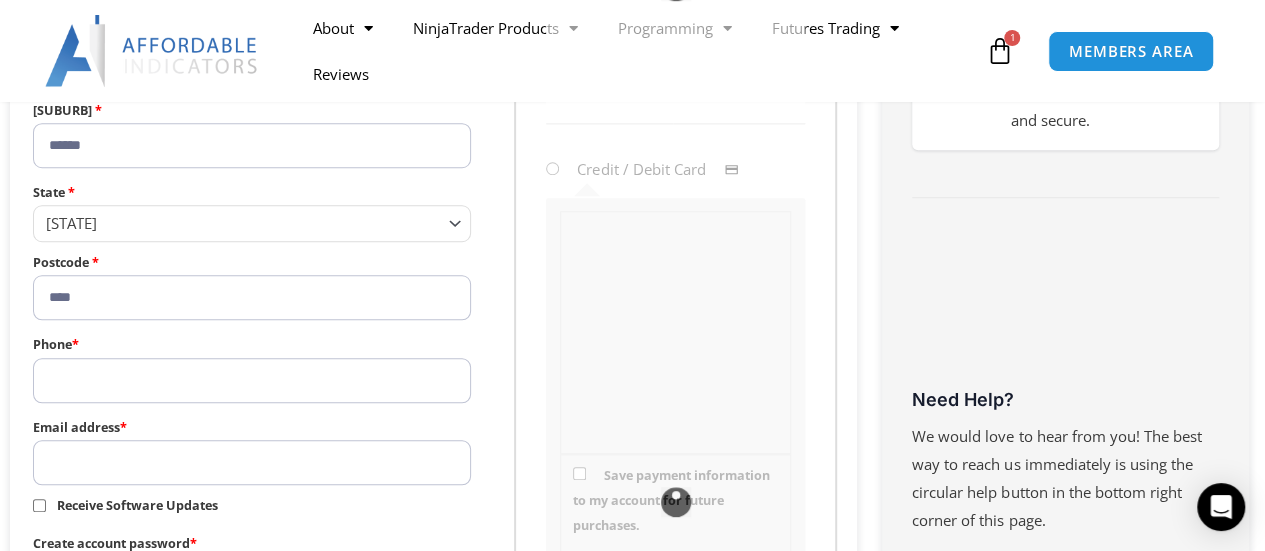 scroll, scrollTop: 800, scrollLeft: 0, axis: vertical 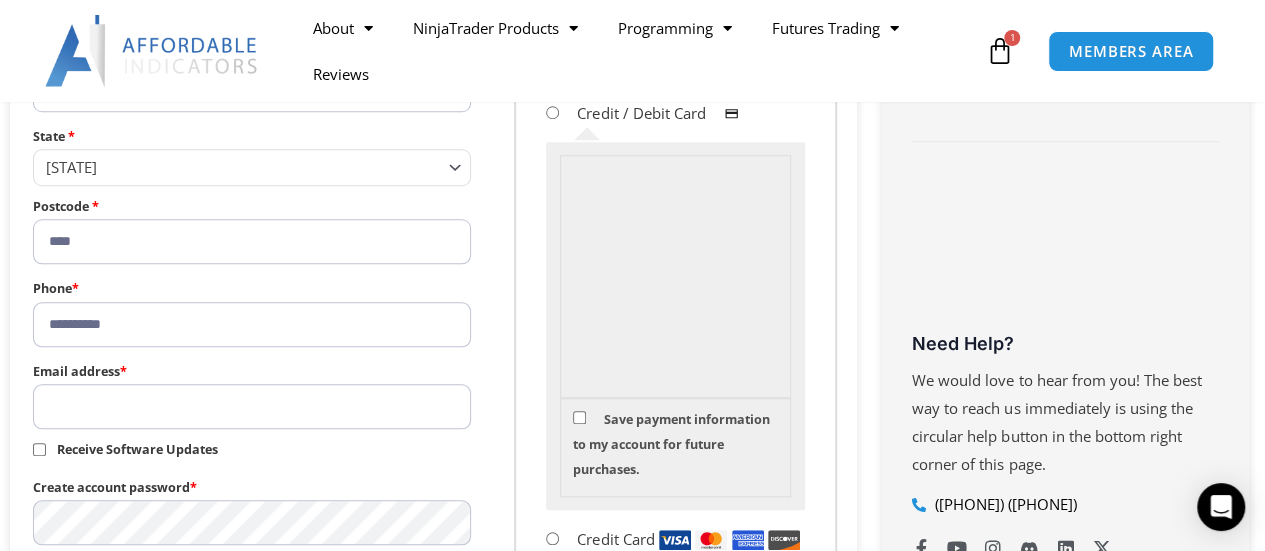 click on "**********" at bounding box center (252, 324) 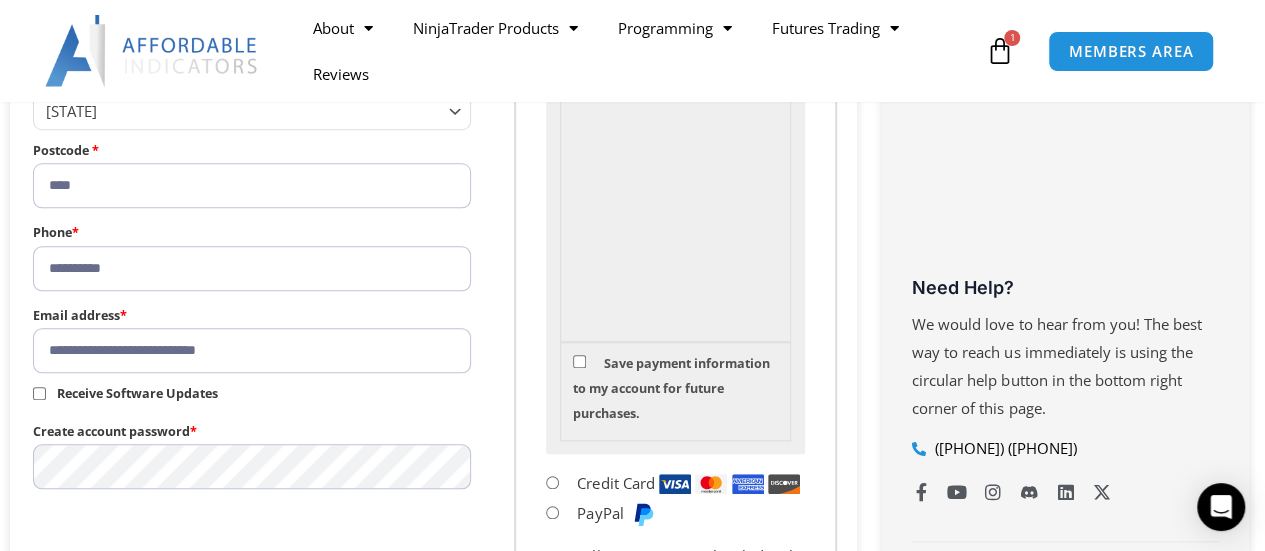 scroll, scrollTop: 956, scrollLeft: 0, axis: vertical 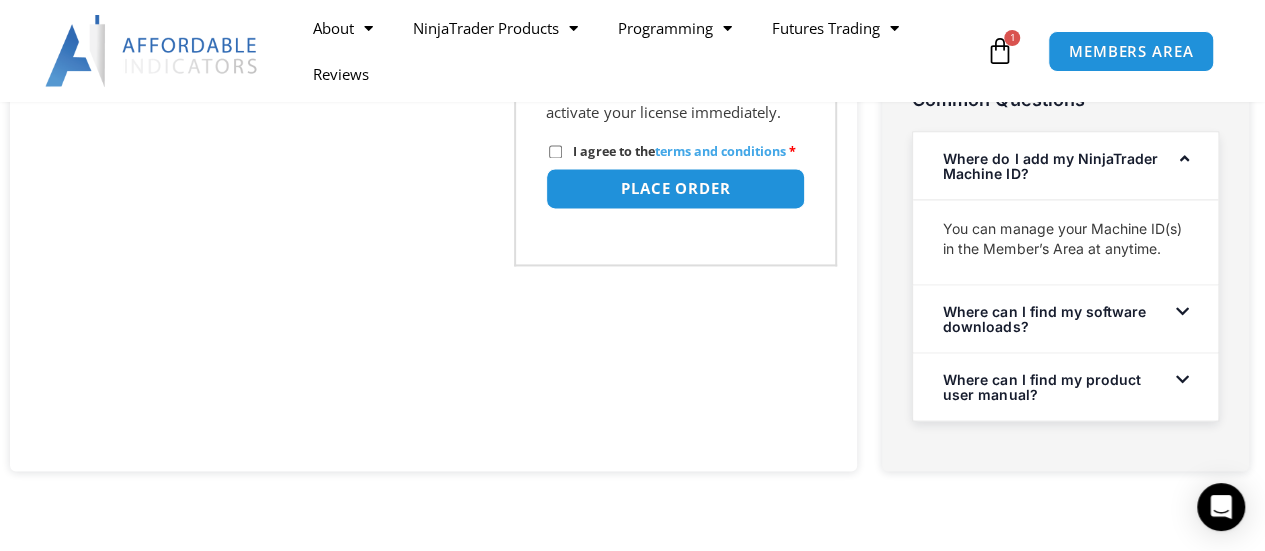 click on "Where do I add my NinjaTrader Machine ID?" at bounding box center (1065, 165) 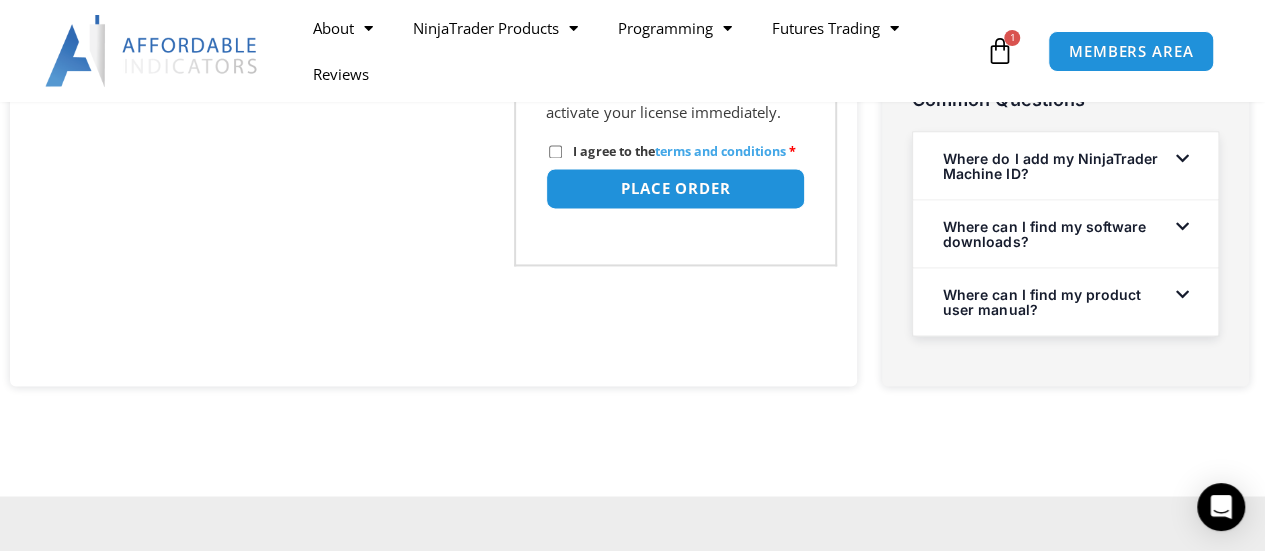 click on "Where do I add my NinjaTrader Machine ID?" at bounding box center [1065, 165] 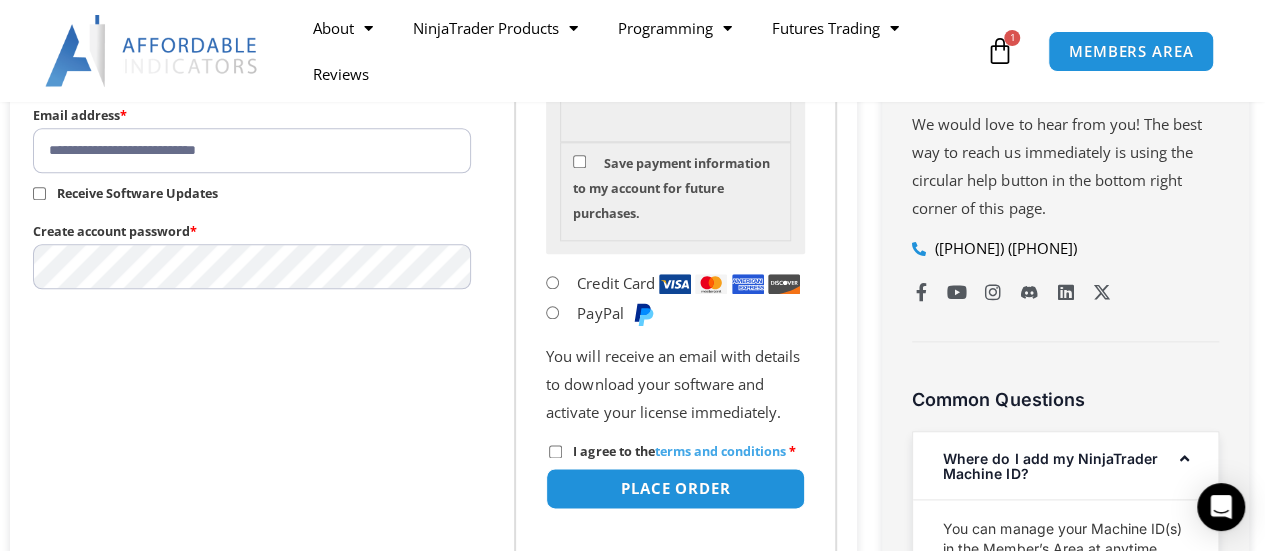 scroll, scrollTop: 1256, scrollLeft: 0, axis: vertical 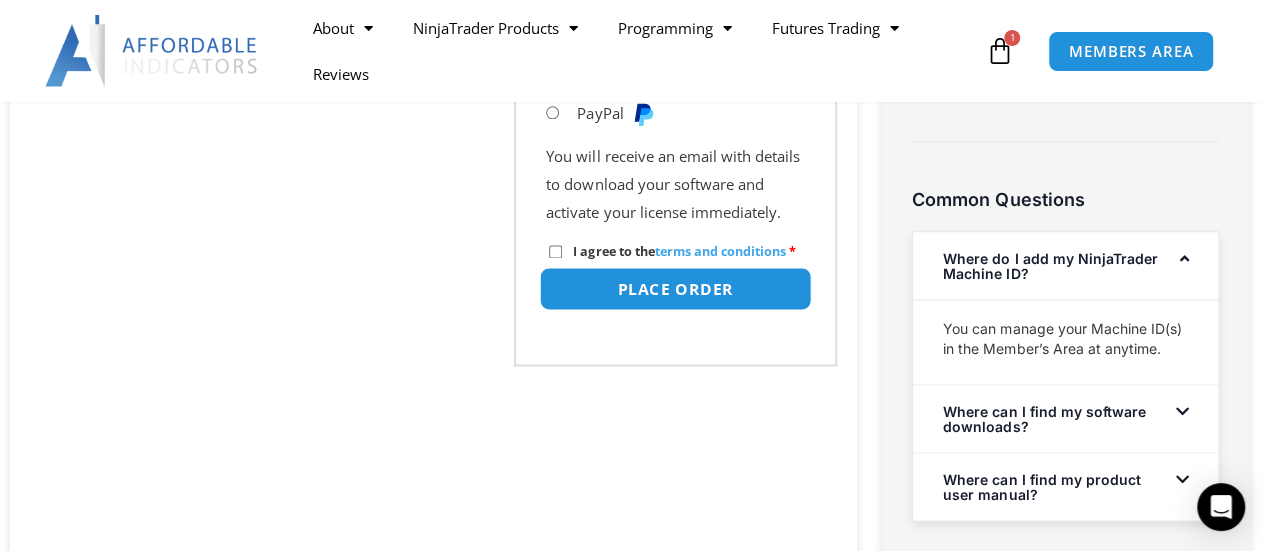 click on "Place order" at bounding box center [676, 288] 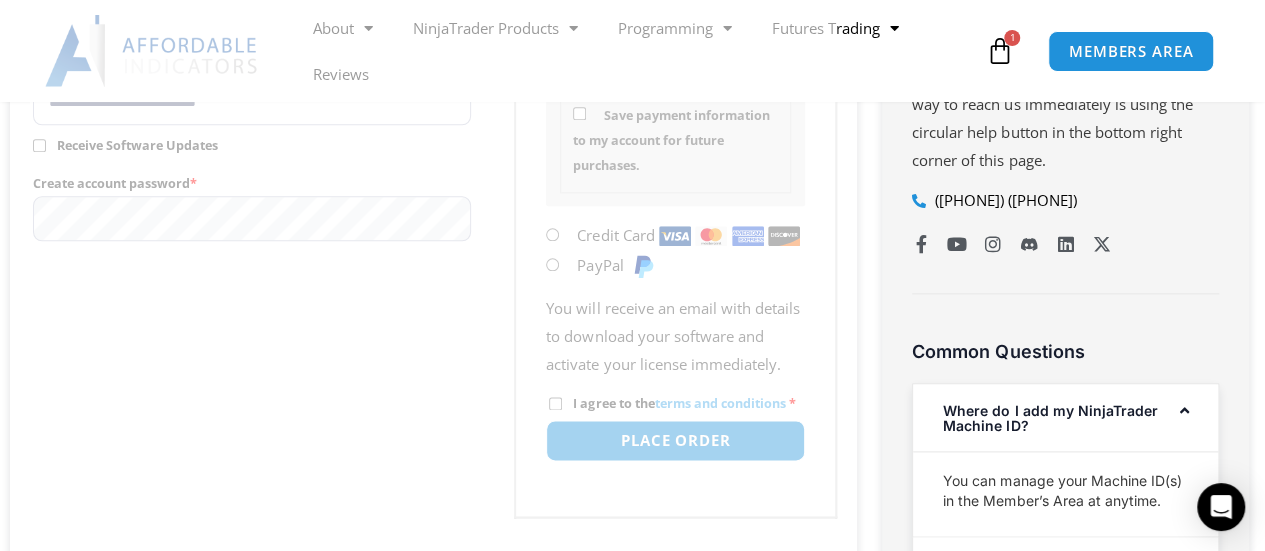 scroll, scrollTop: 956, scrollLeft: 0, axis: vertical 